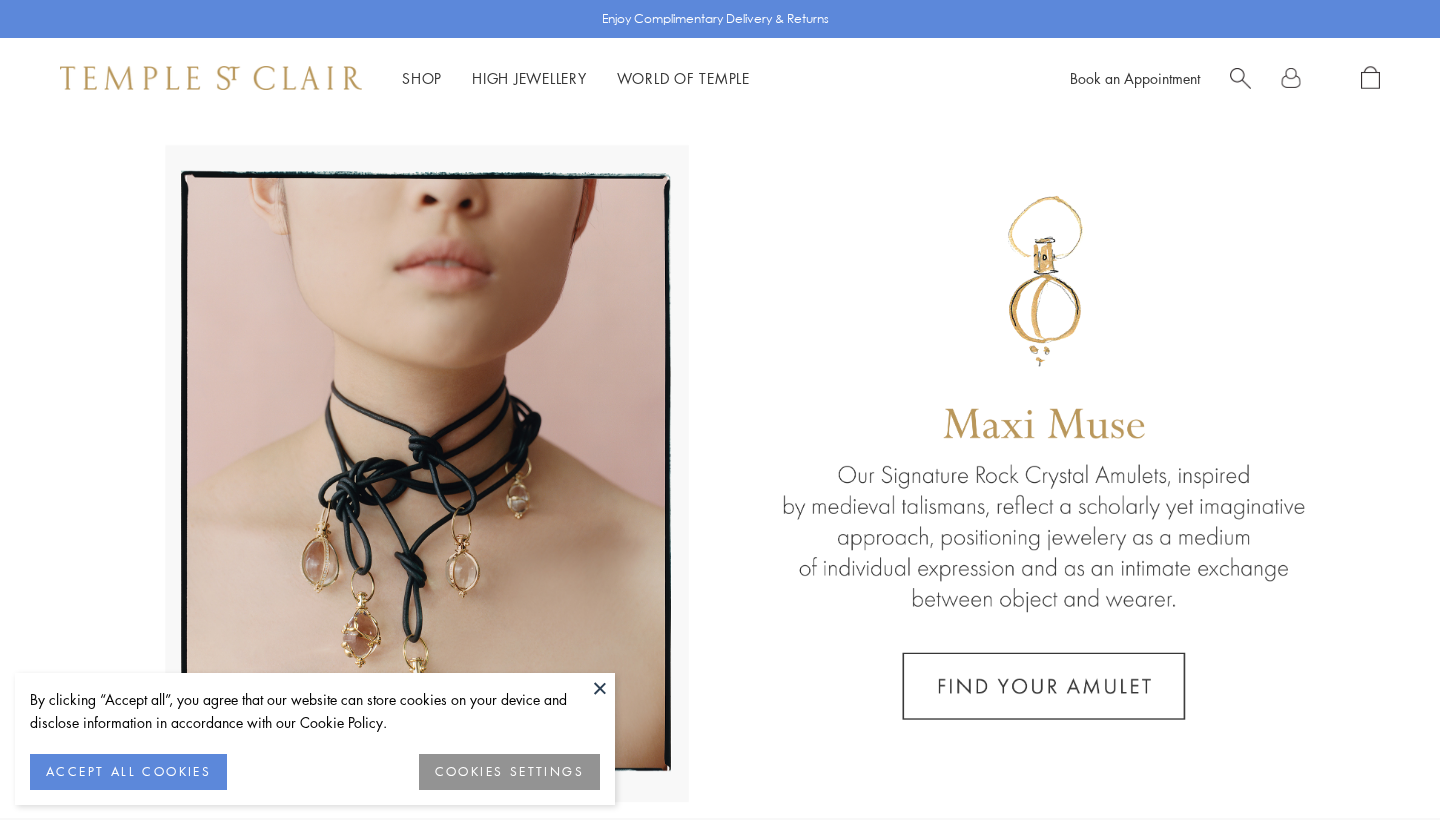 scroll, scrollTop: 0, scrollLeft: 0, axis: both 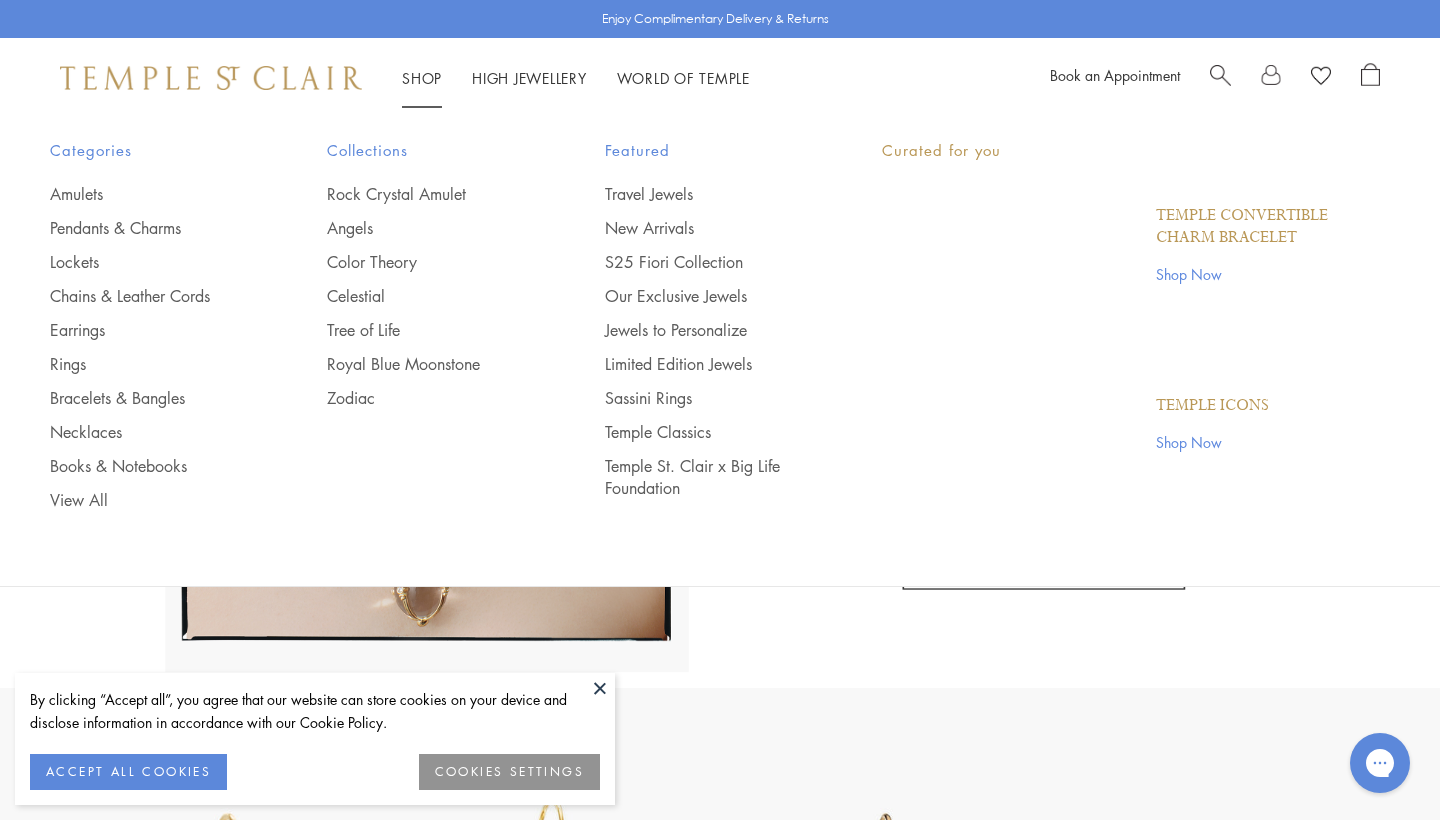 click on "Shop Shop
Categories Amulets   Pendants & Charms   Lockets   Chains & Leather Cords   Earrings   Rings   Bracelets & Bangles   Necklaces   Books & Notebooks   View All   Collections Rock Crystal Amulet   Angels   Color Theory   Celestial   Tree of Life   Royal Blue Moonstone   Zodiac   Featured Travel Jewels   New Arrivals   S25 Fiori Collection   Our Exclusive Jewels   Jewels to Personalize   Limited Edition Jewels   Sassini Rings   Temple Classics   Temple St. Clair x Big Life Foundation    Curated for you
Temple Convertible Charm Bracelet Shop Now" at bounding box center (422, 78) 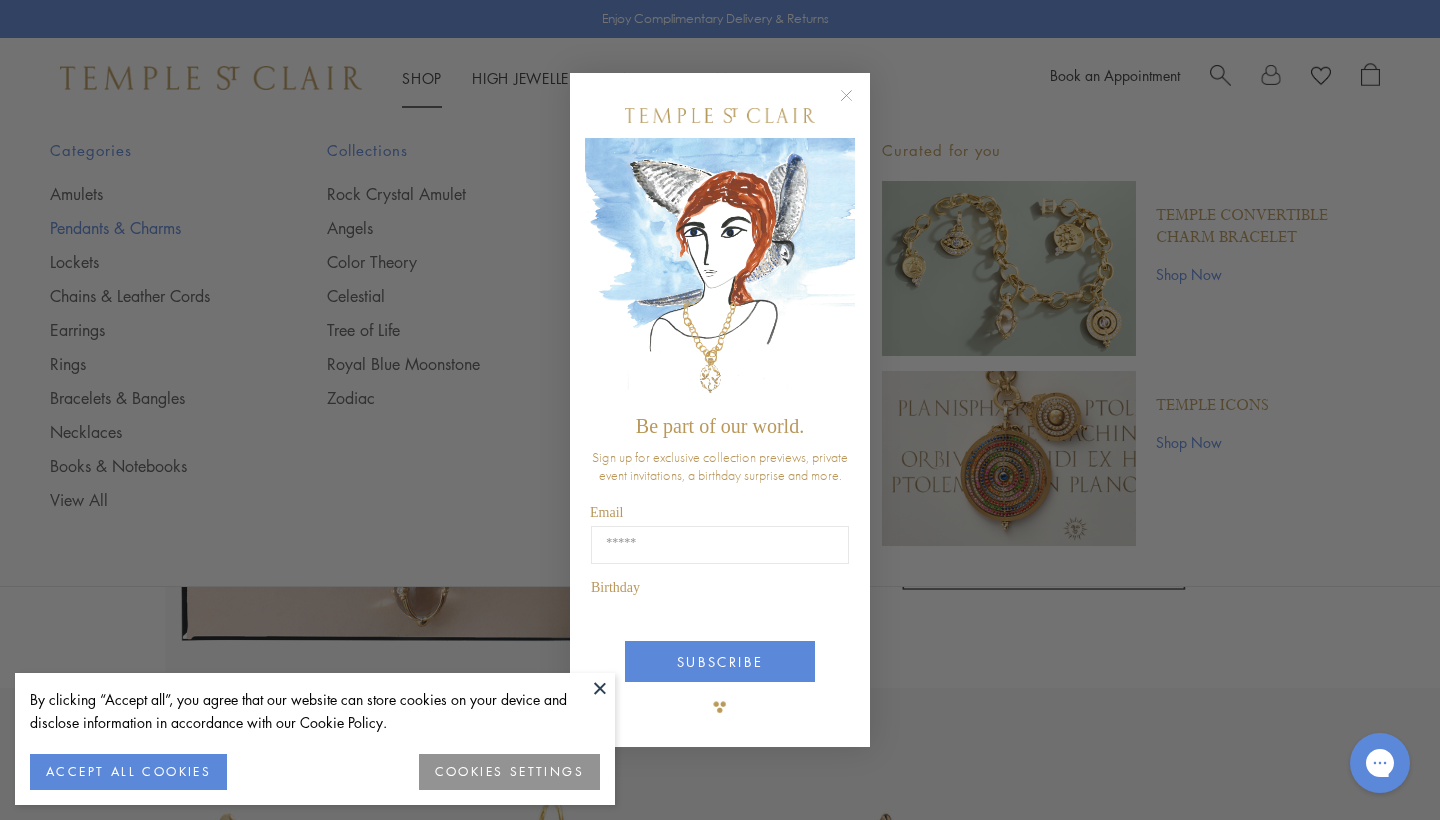 click on "Close dialog Be part of our world. Sign up for exclusive collection previews, private event invitations, a birthday surprise and more. Email Birthday Birthday SUBSCRIBE ******" at bounding box center (720, 410) 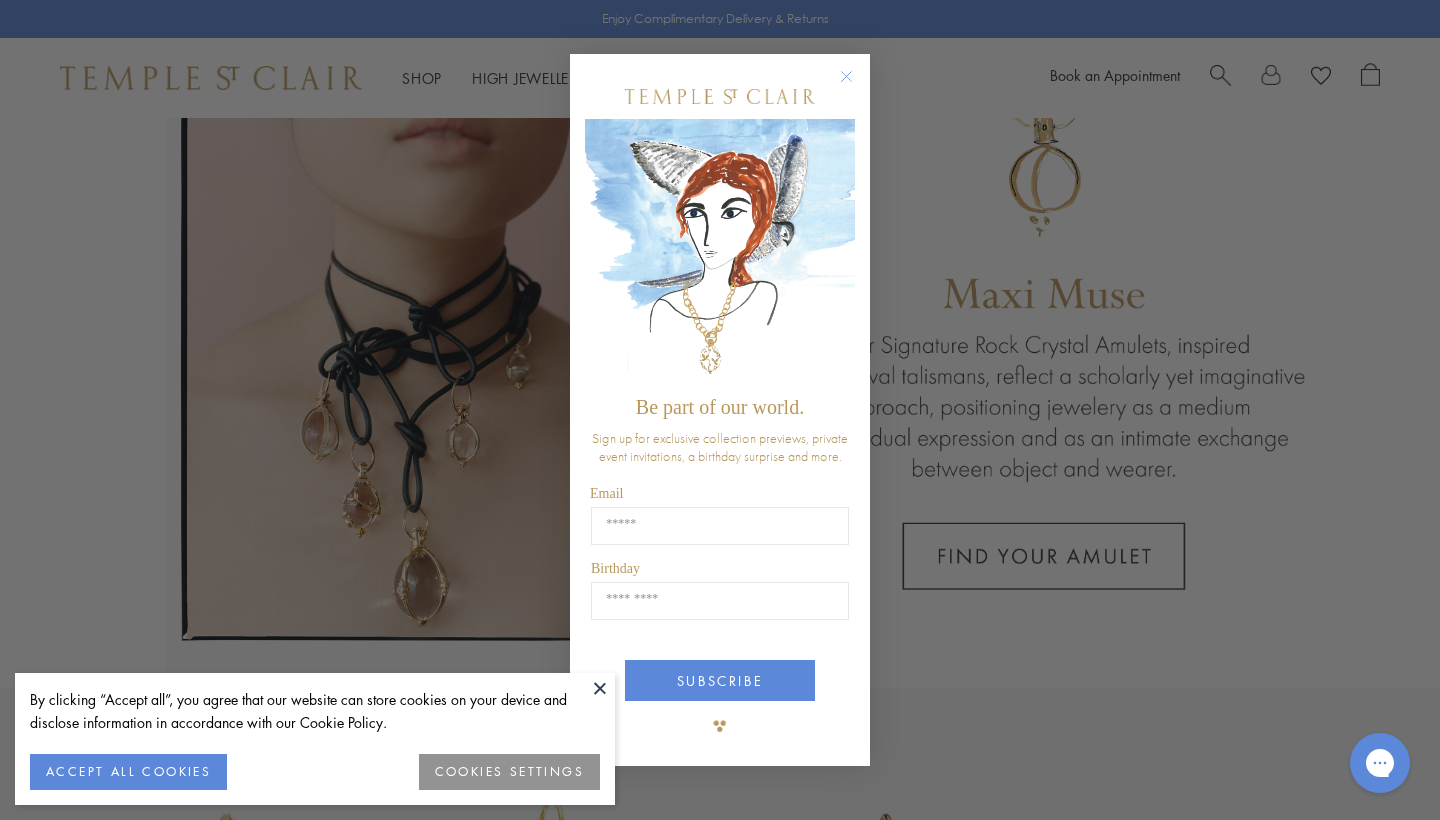 click 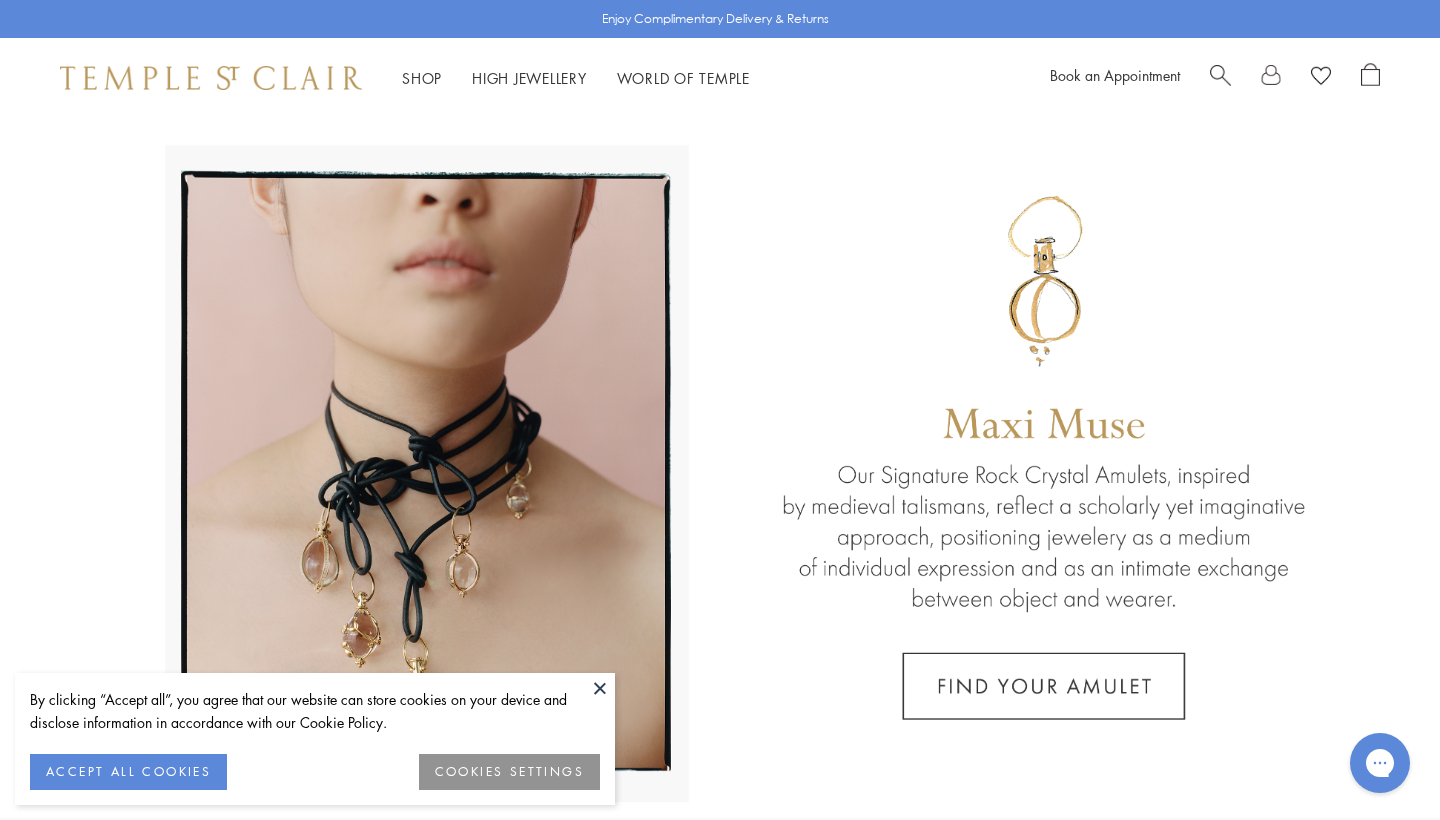 scroll, scrollTop: 0, scrollLeft: 0, axis: both 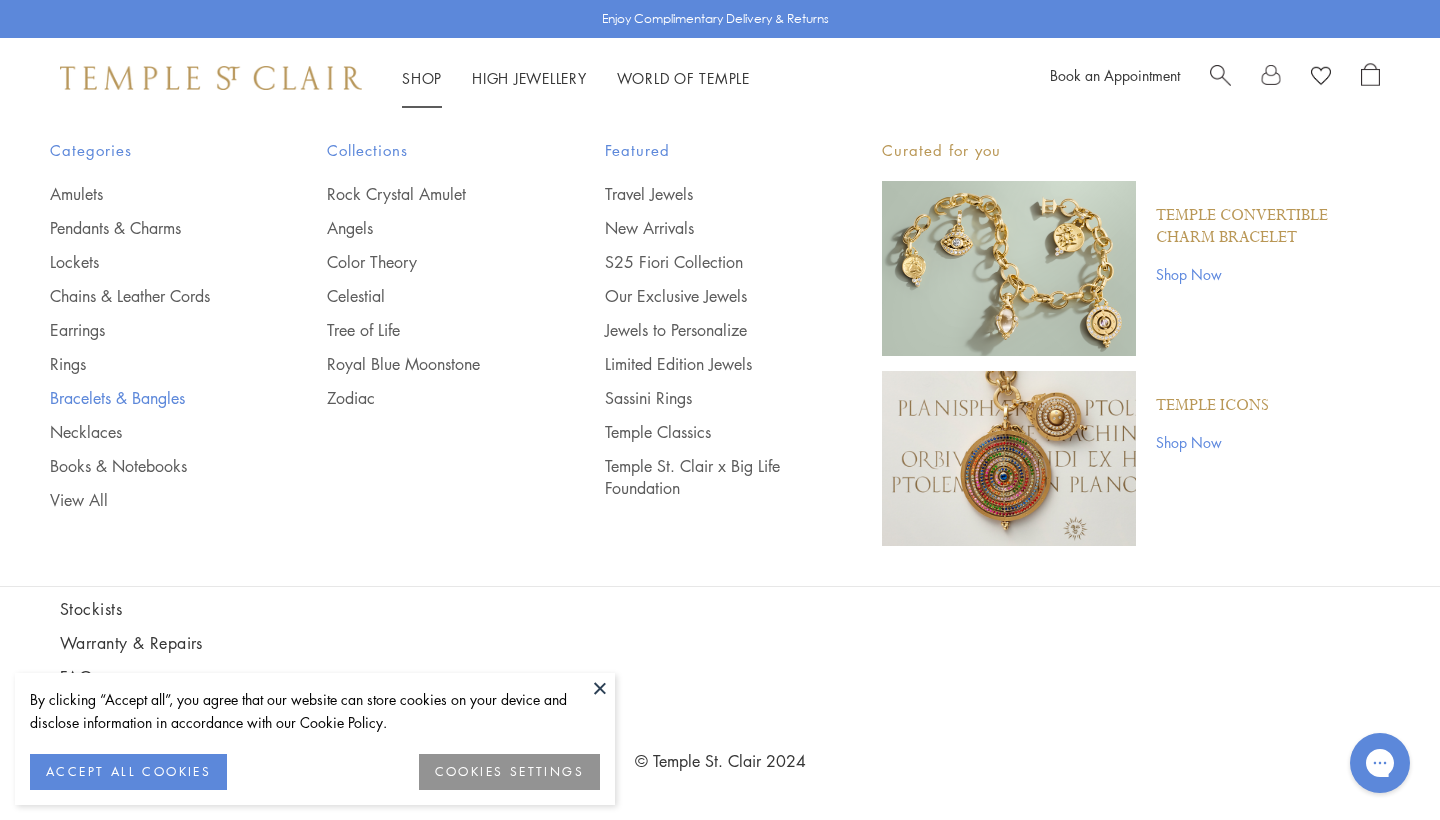click on "Bracelets & Bangles" at bounding box center (148, 398) 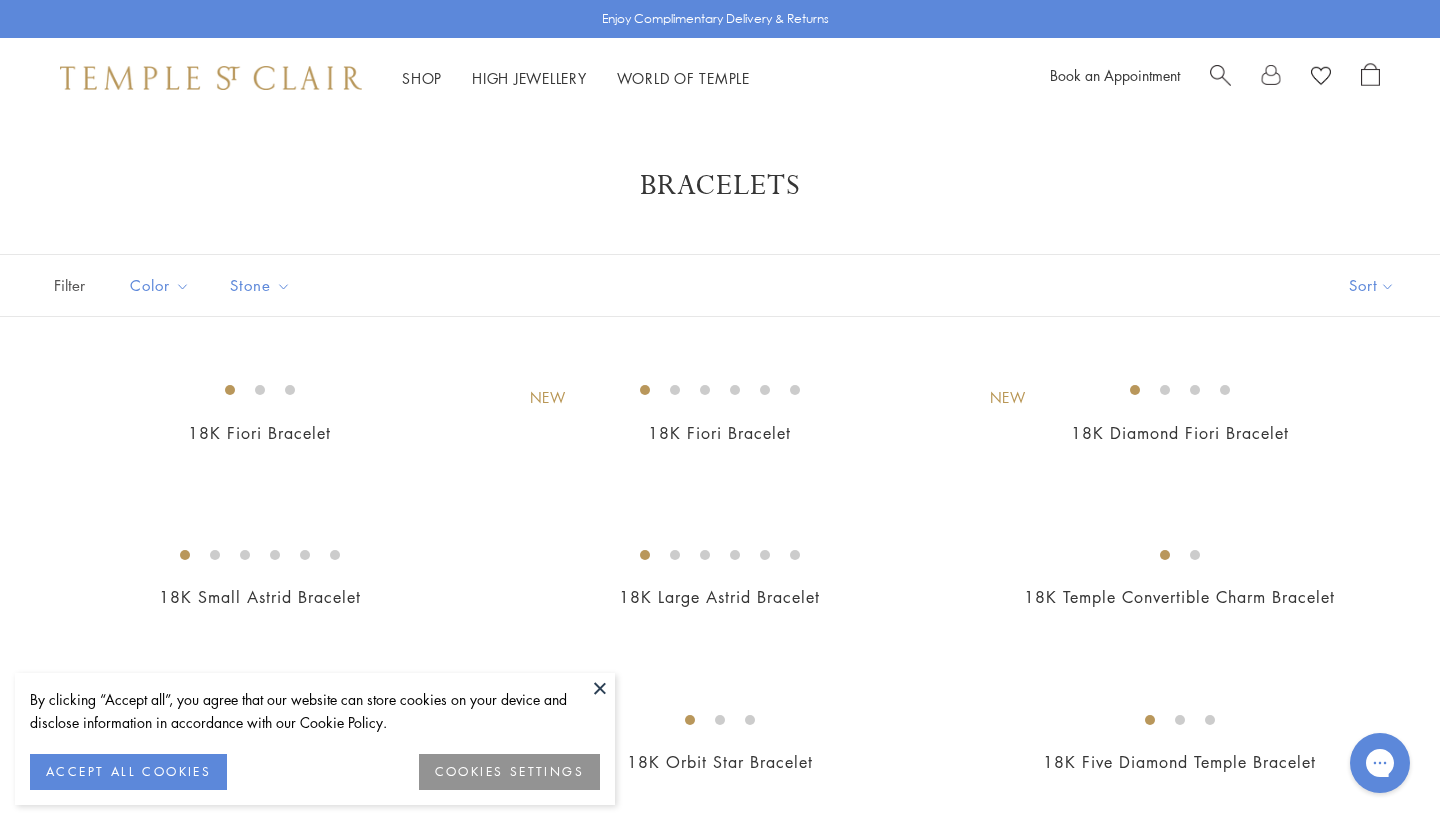 scroll, scrollTop: 0, scrollLeft: 0, axis: both 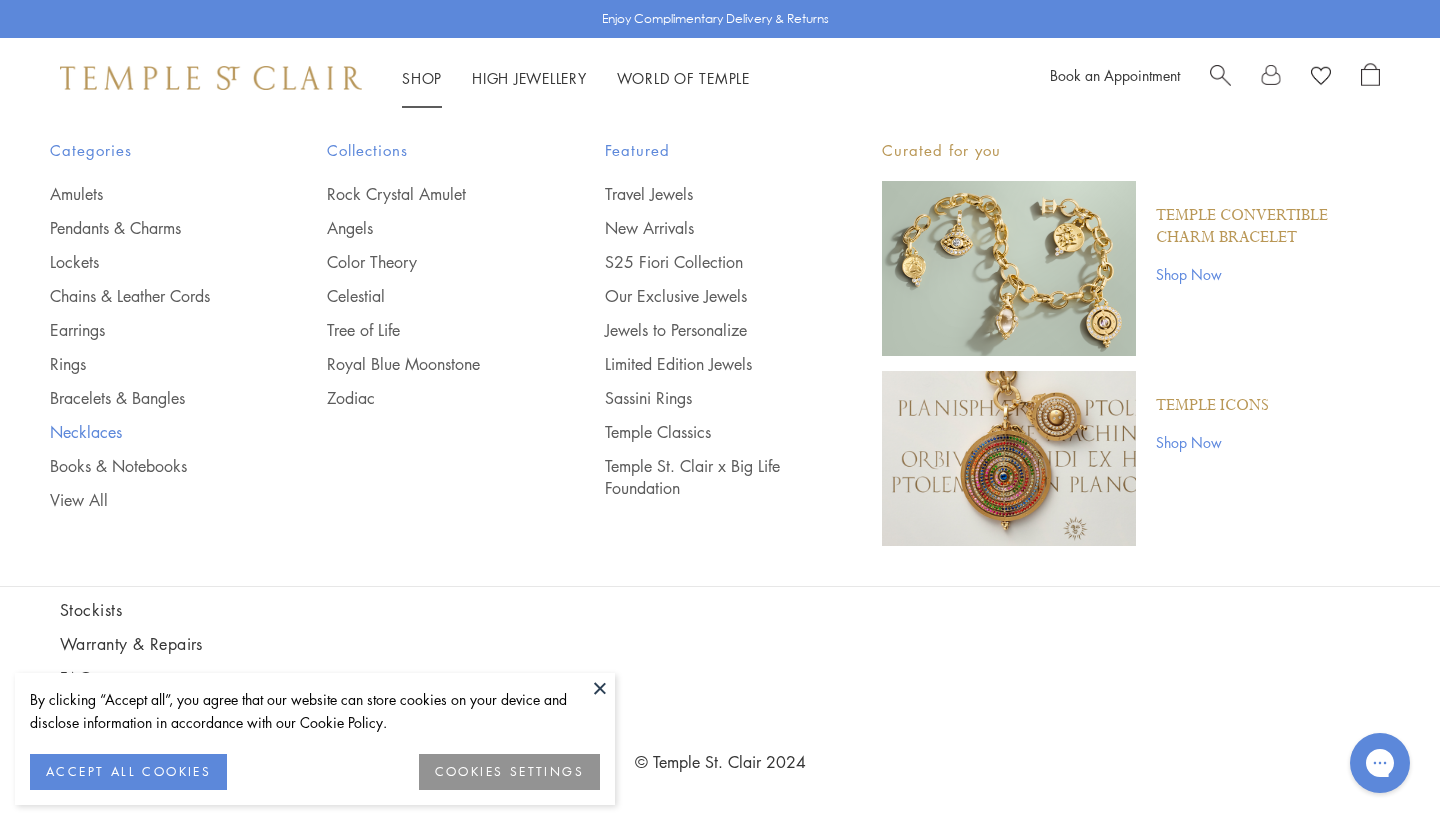 click on "Necklaces" at bounding box center [148, 432] 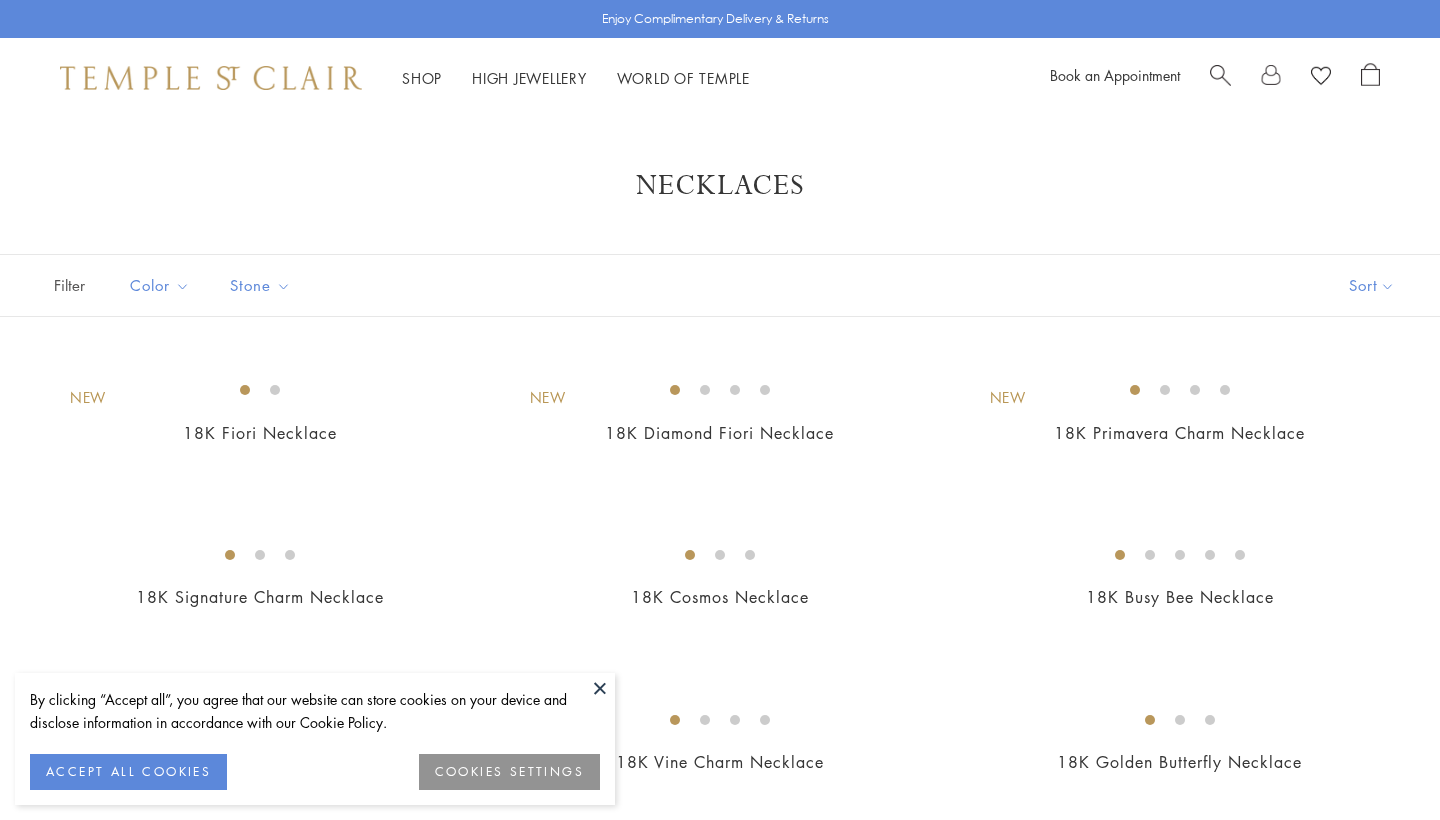 scroll, scrollTop: 0, scrollLeft: 0, axis: both 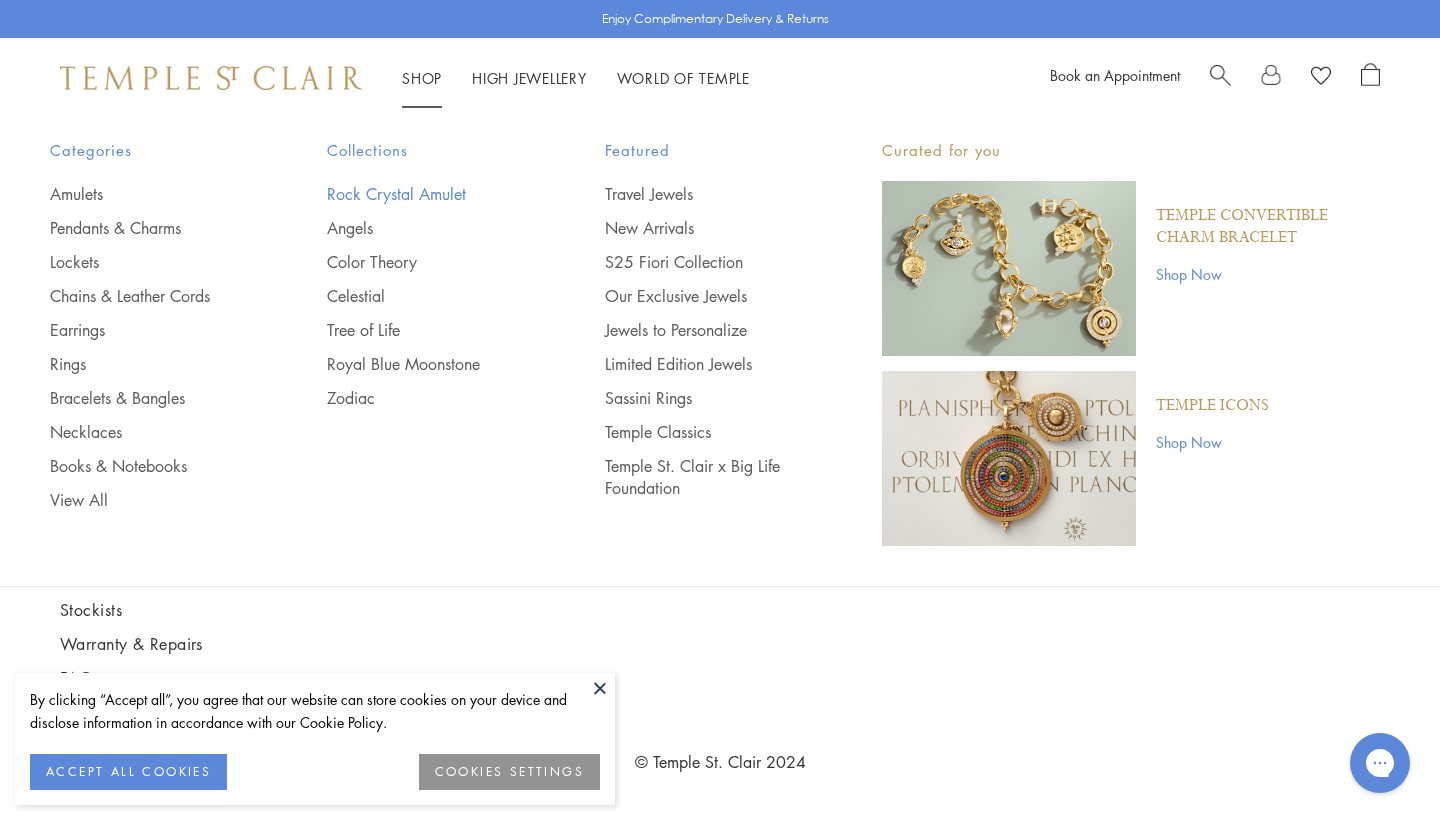 click on "Rock Crystal Amulet" at bounding box center [425, 194] 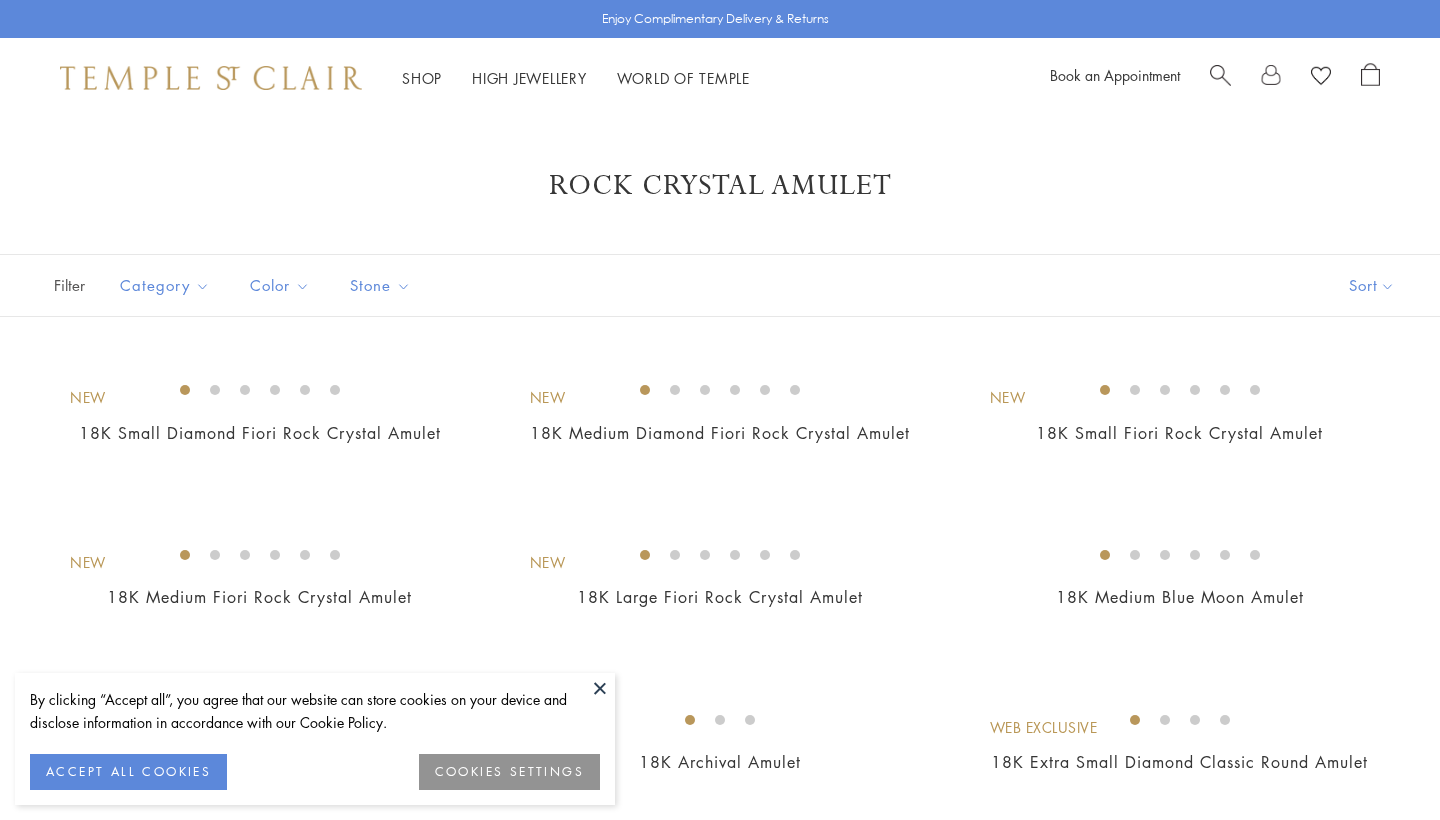 scroll, scrollTop: 0, scrollLeft: 0, axis: both 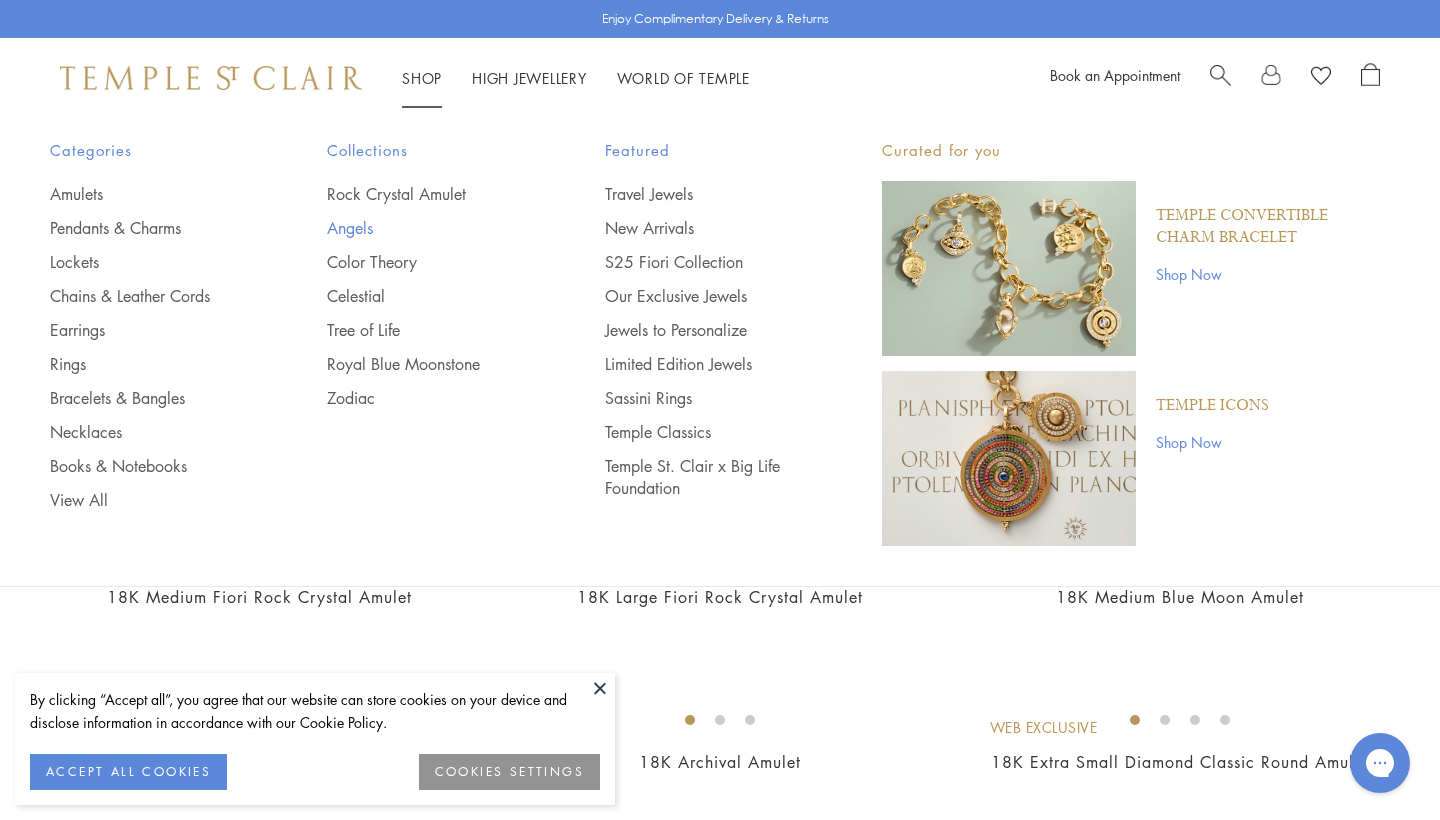 click on "Angels" at bounding box center [425, 228] 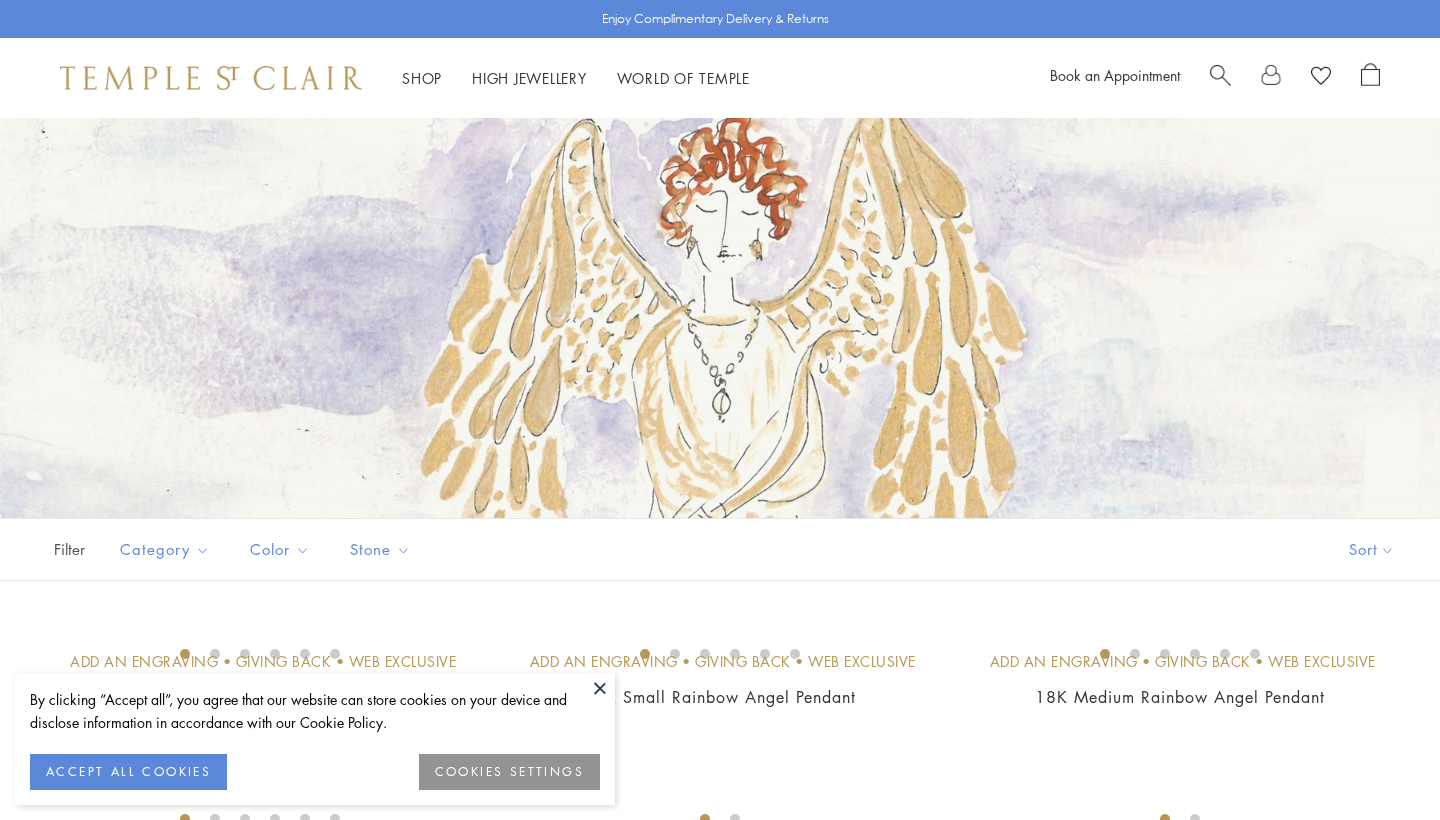 scroll, scrollTop: 0, scrollLeft: 0, axis: both 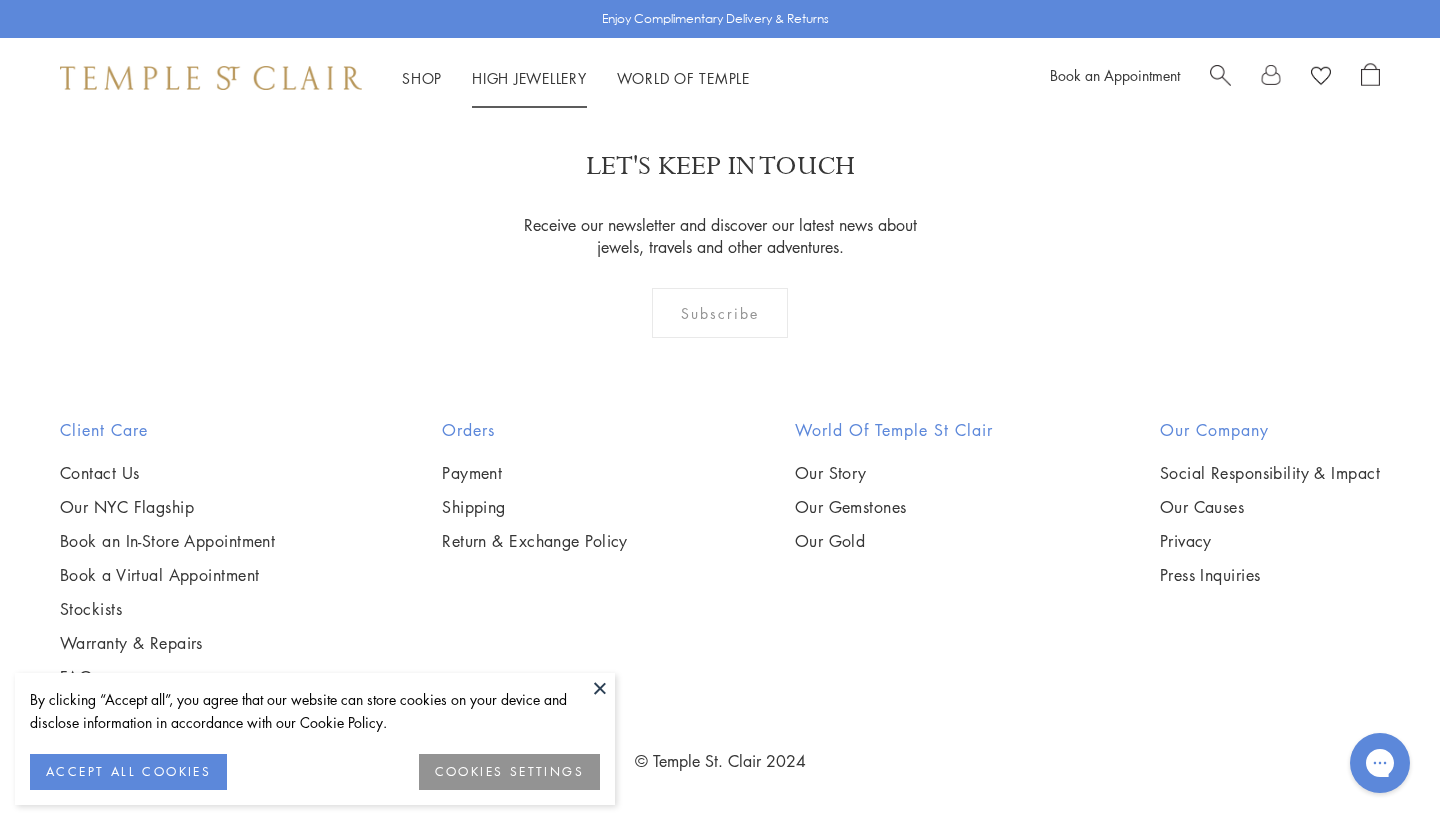 click on "High Jewellery High Jewellery" at bounding box center (529, 78) 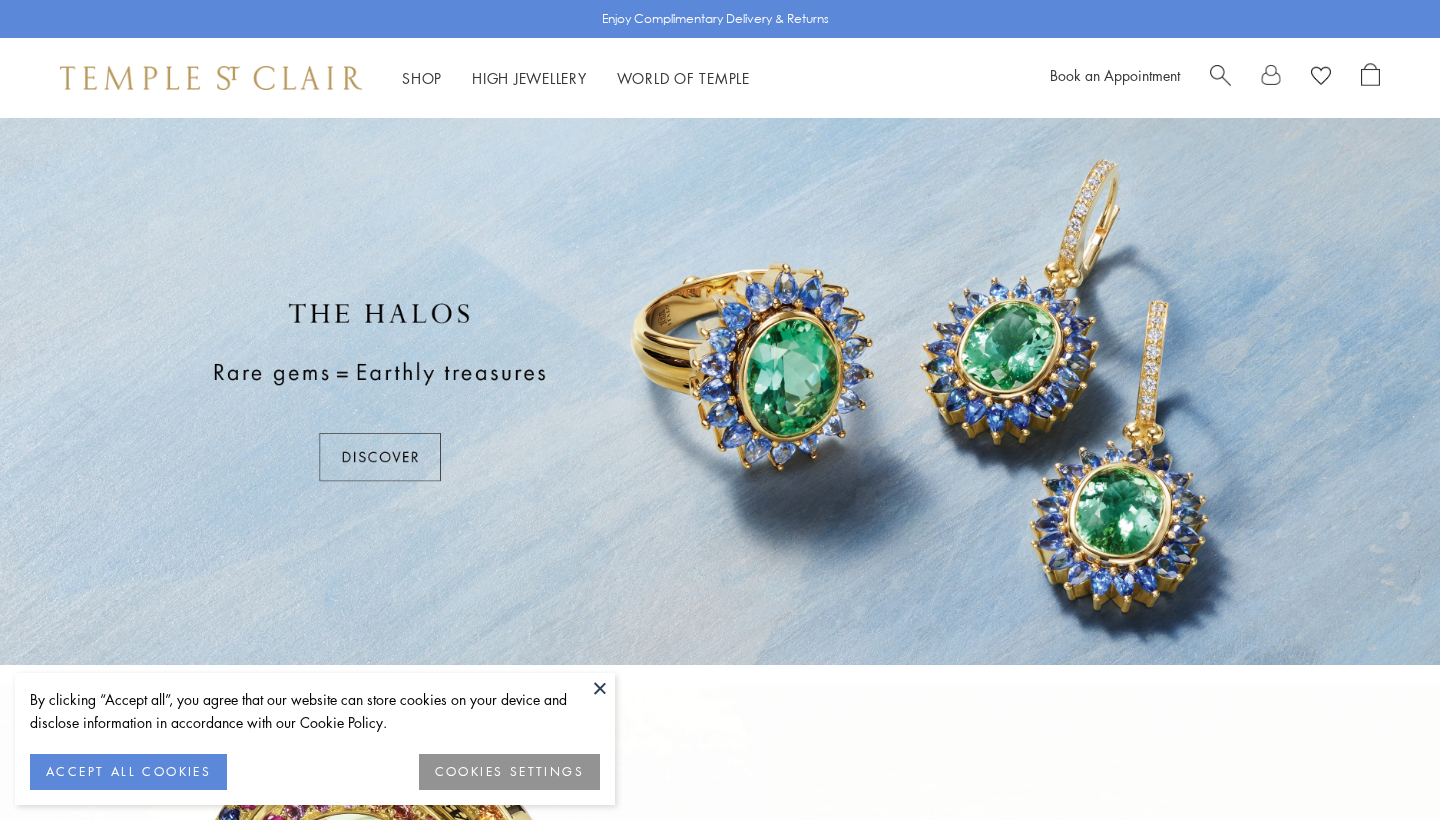 scroll, scrollTop: 0, scrollLeft: 0, axis: both 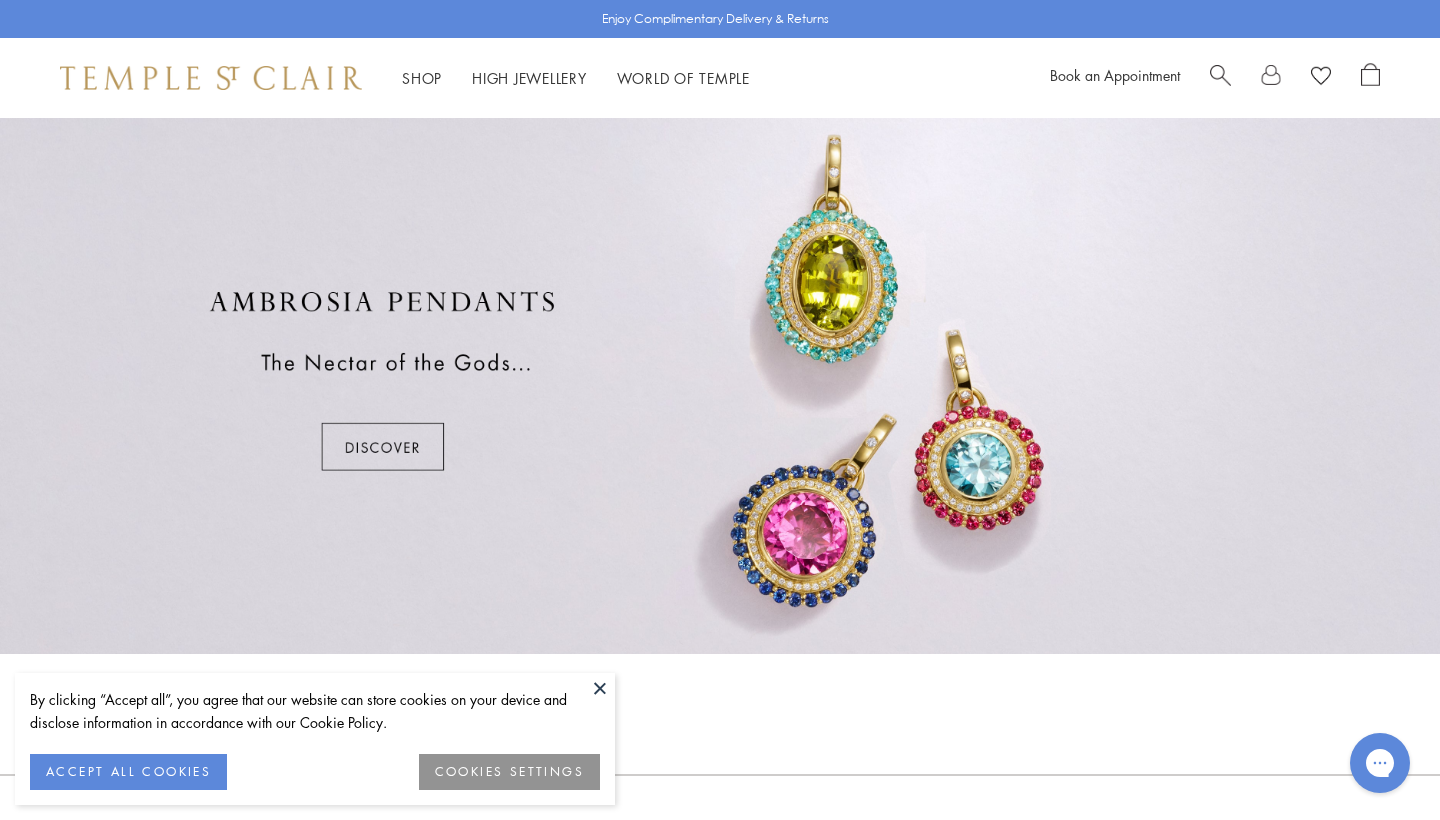 click at bounding box center [720, 380] 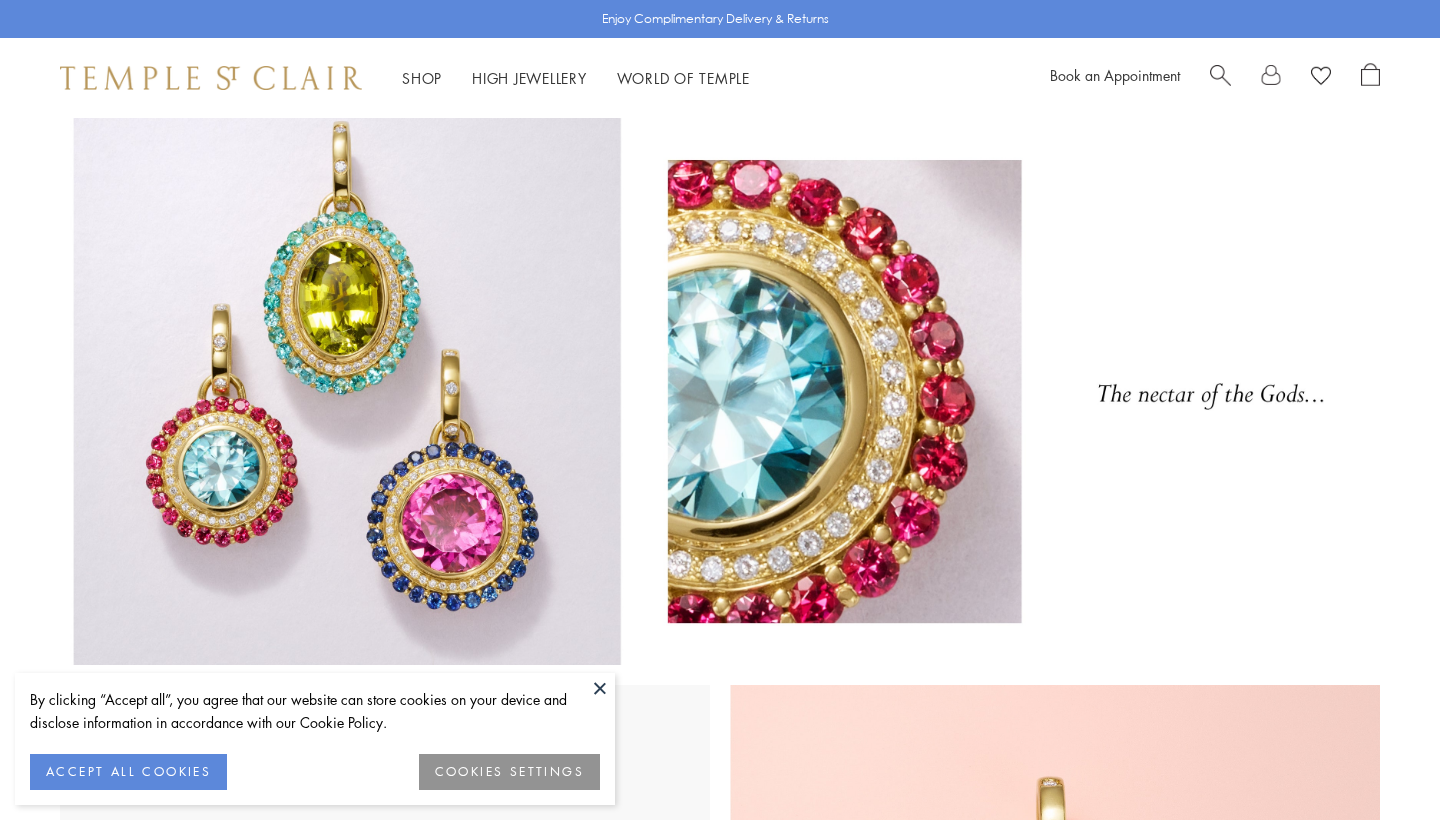 scroll, scrollTop: 0, scrollLeft: 0, axis: both 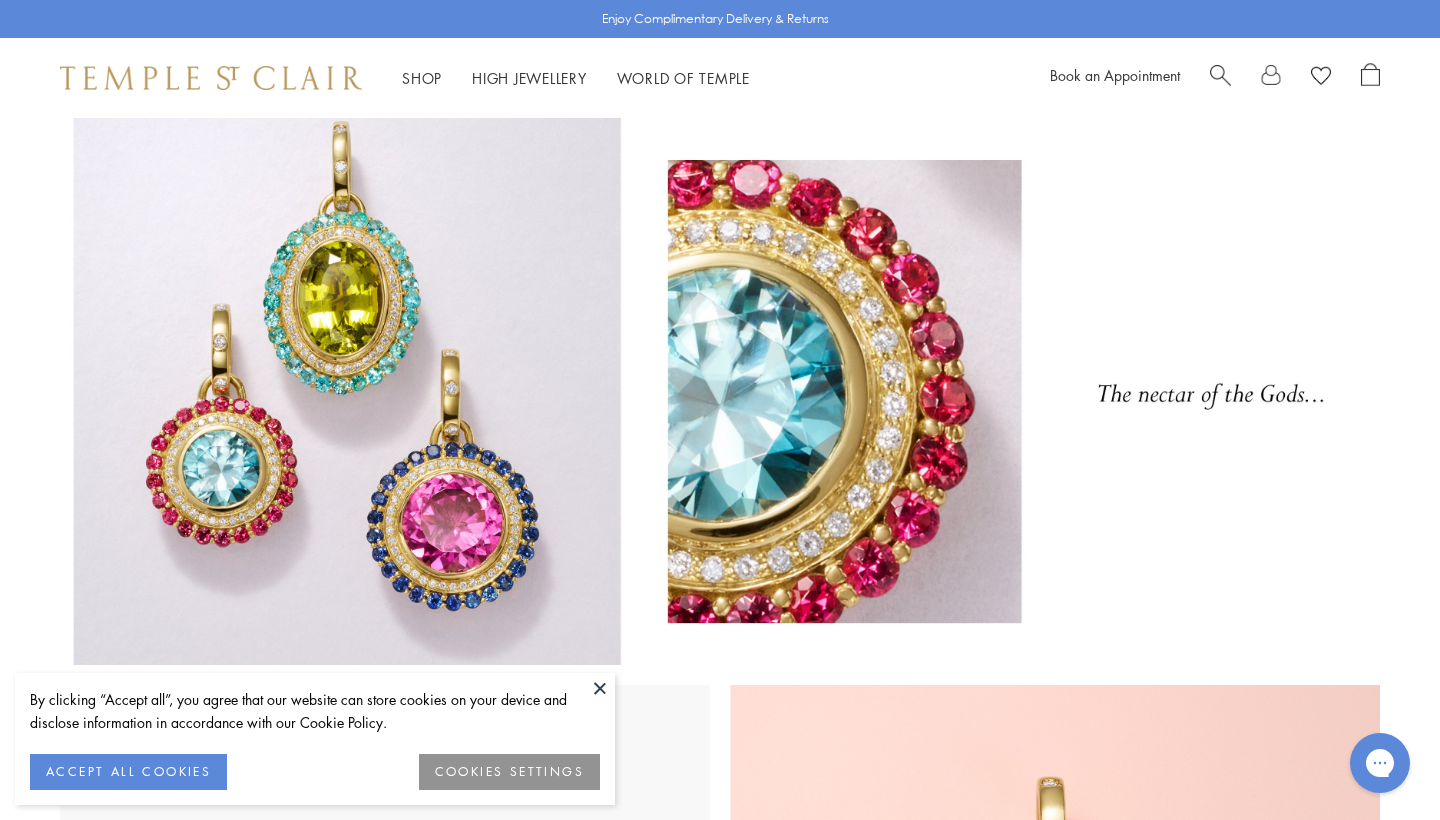 click at bounding box center (720, 391) 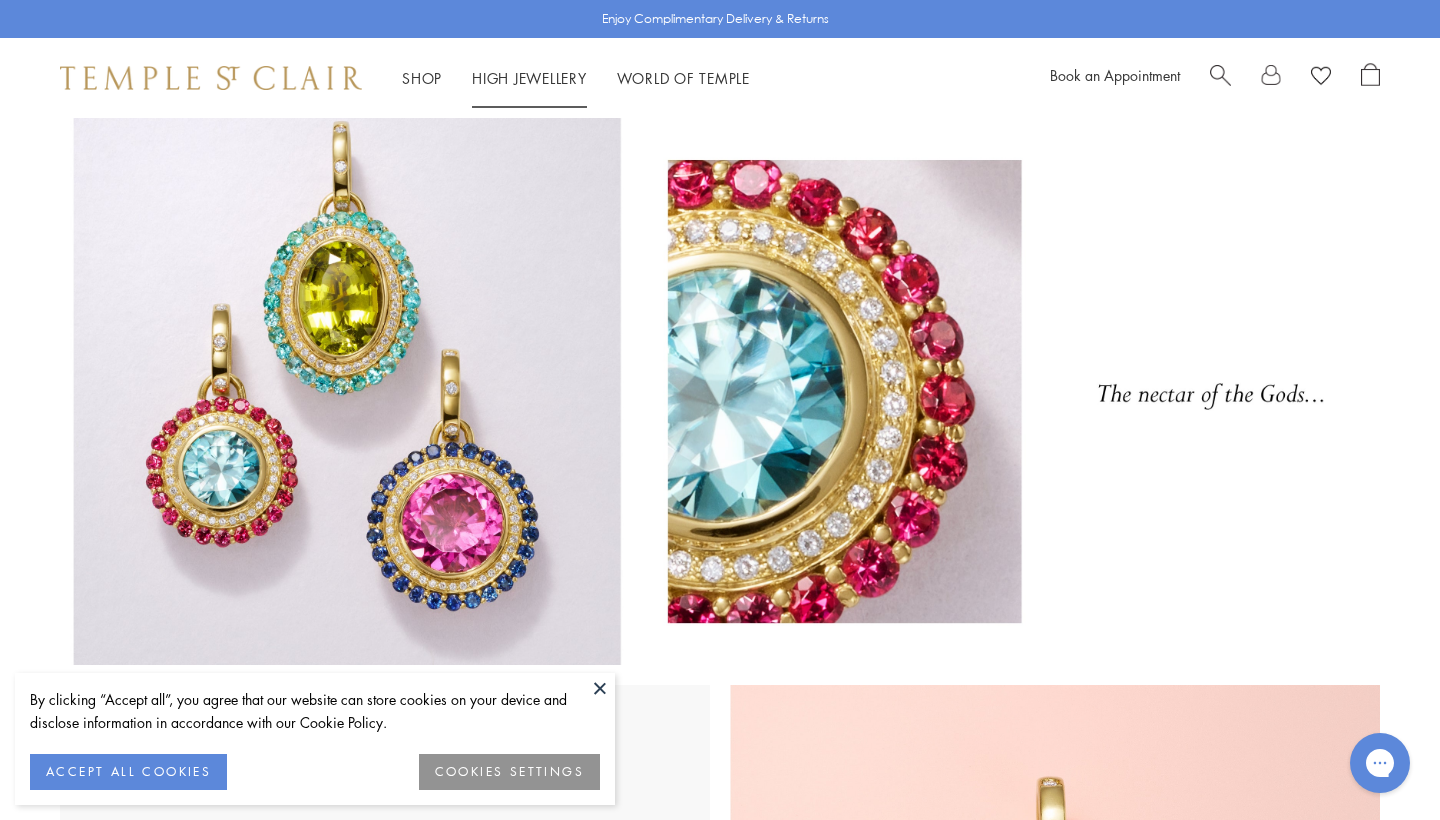 click on "High Jewellery High Jewellery" at bounding box center [529, 78] 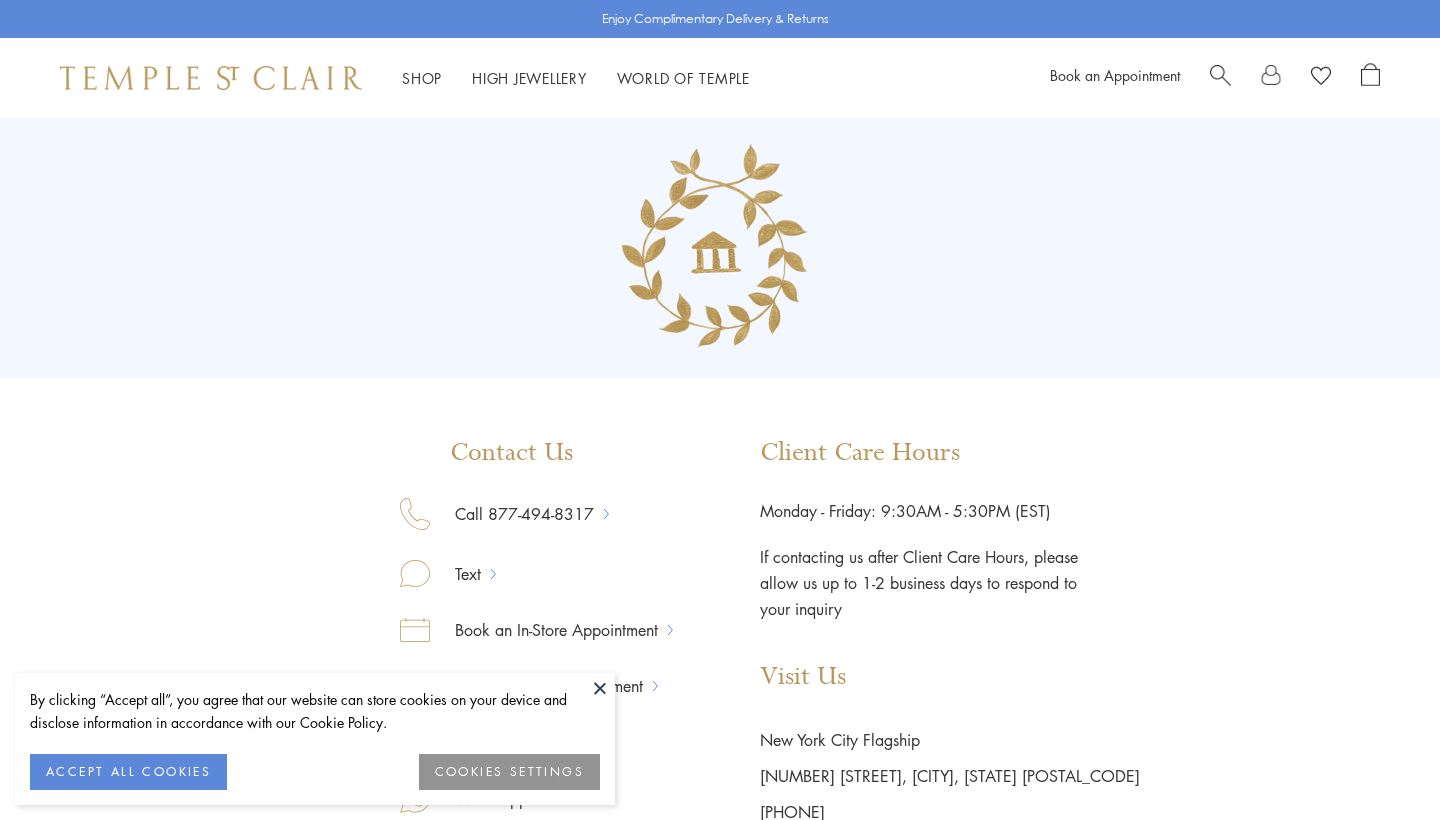 scroll, scrollTop: 0, scrollLeft: 0, axis: both 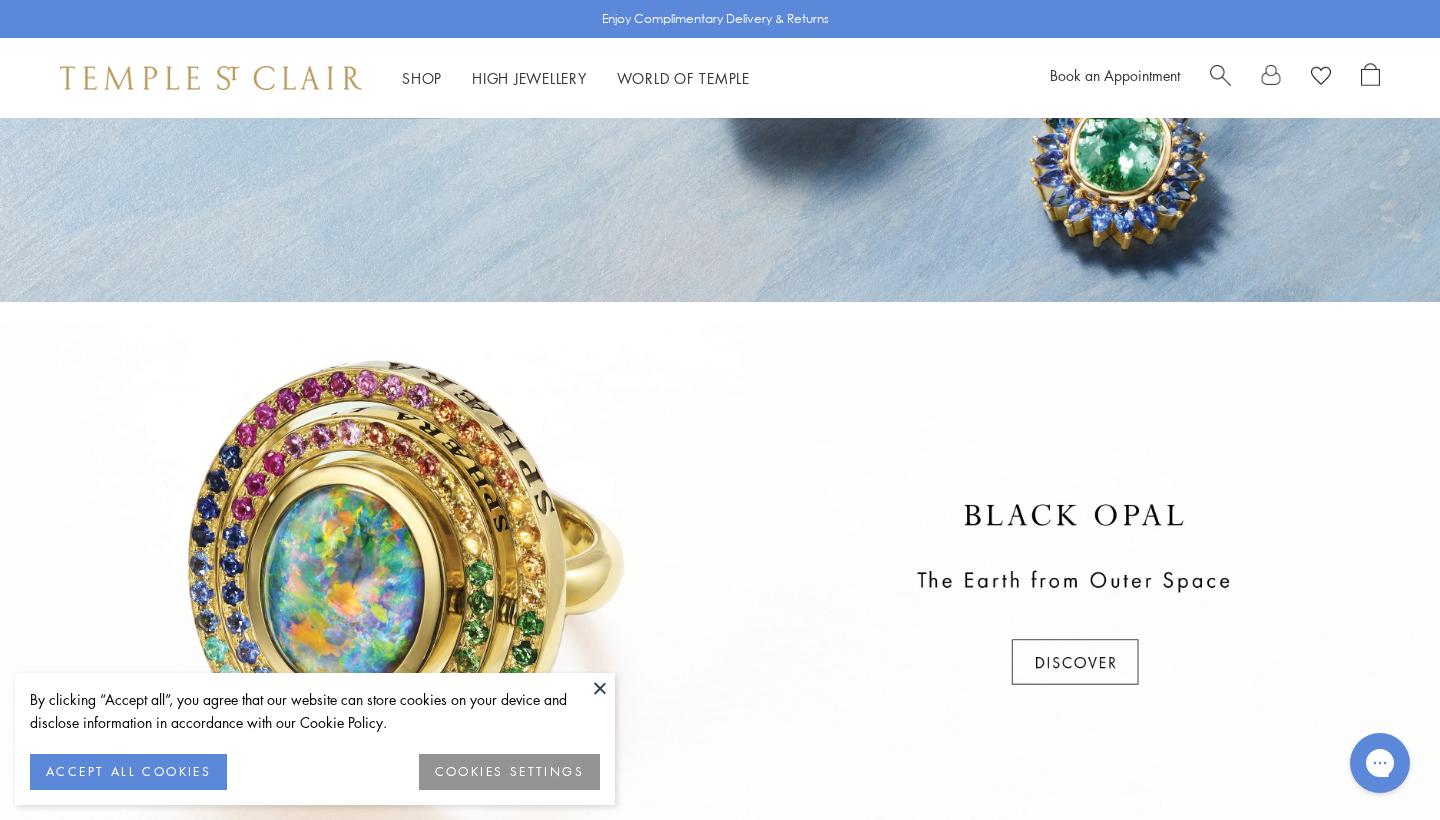 click at bounding box center (720, 595) 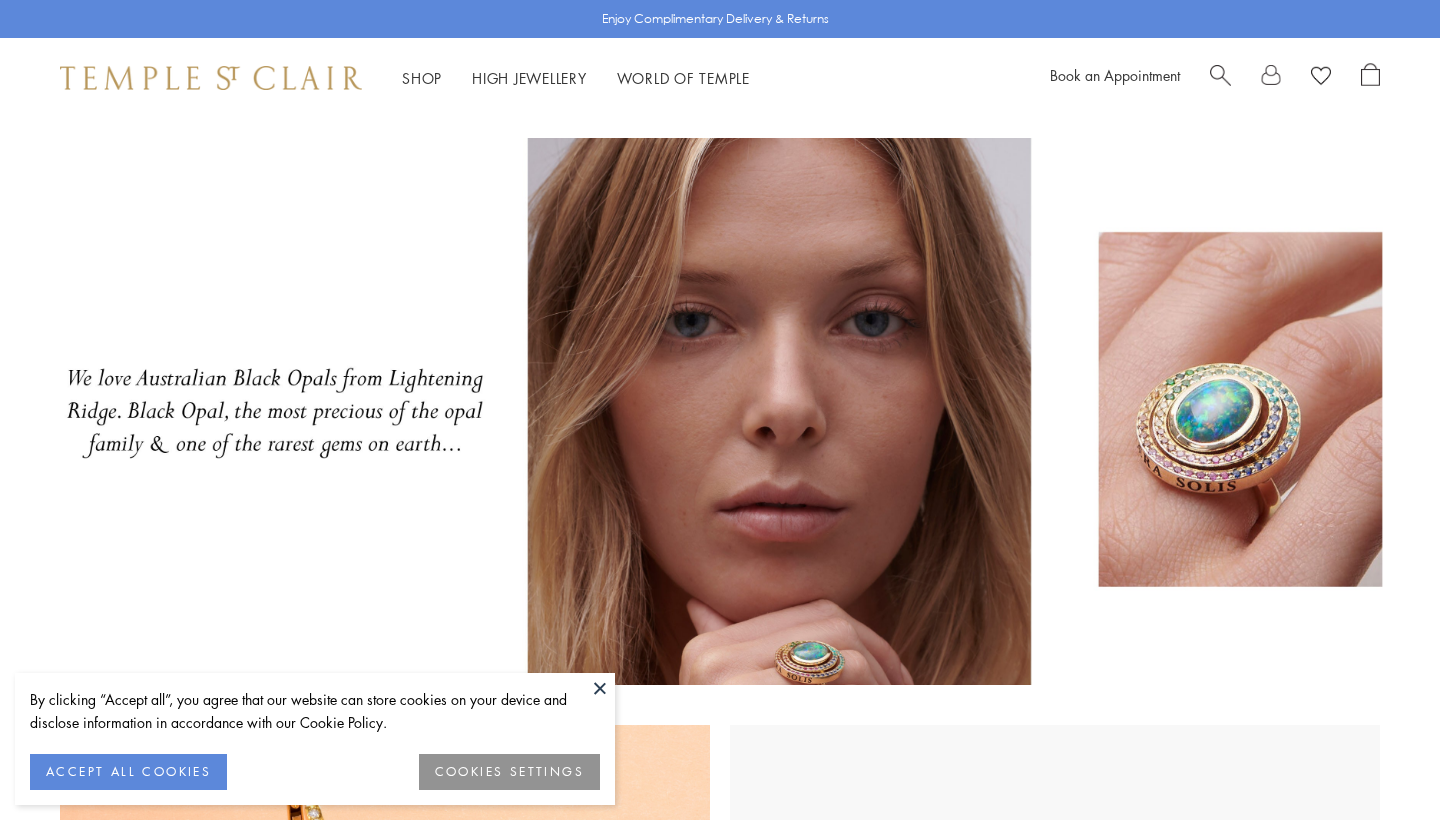 scroll, scrollTop: 0, scrollLeft: 0, axis: both 